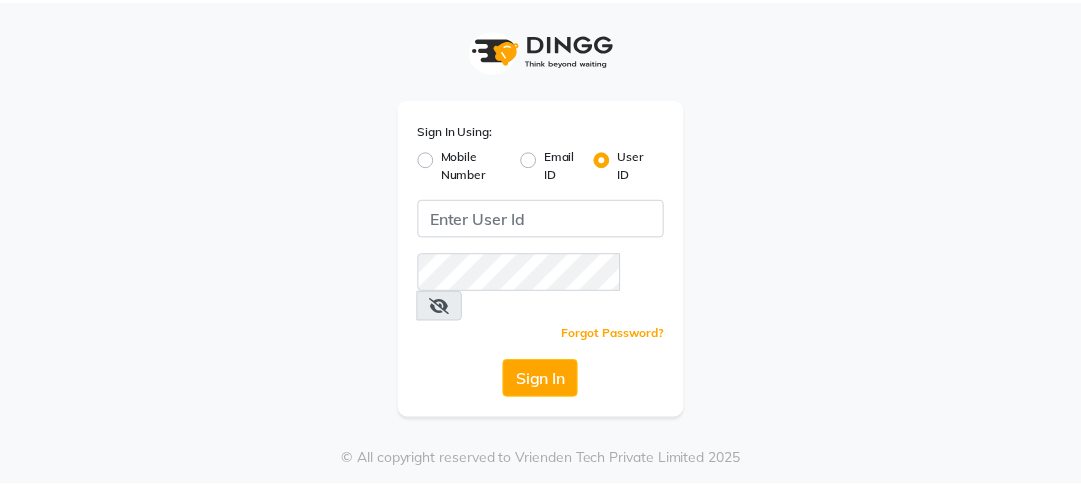 scroll, scrollTop: 0, scrollLeft: 0, axis: both 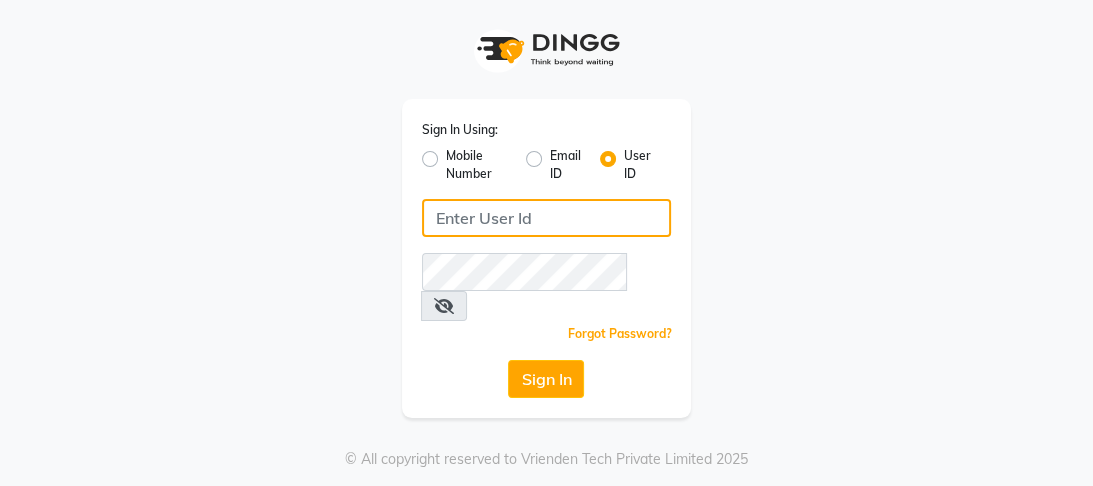 click 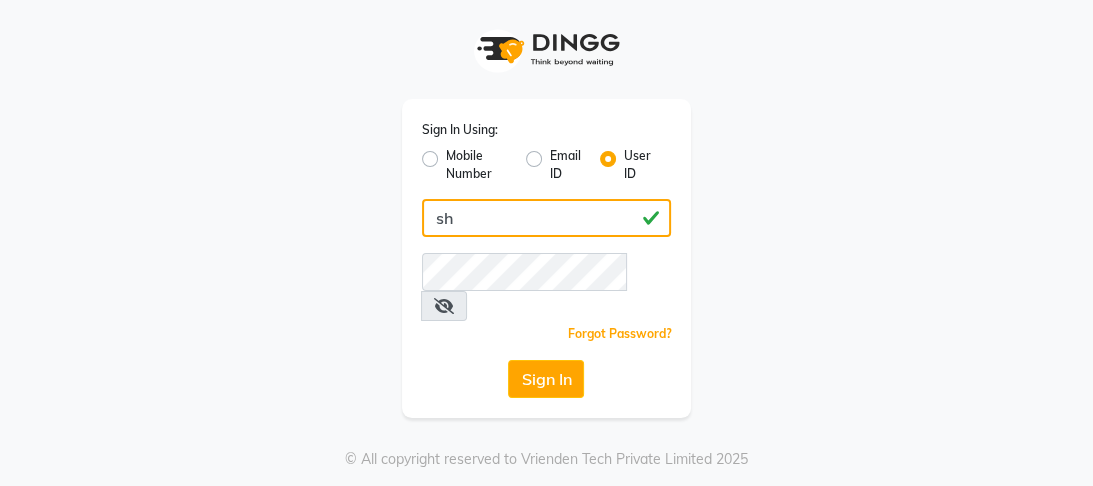 type on "s" 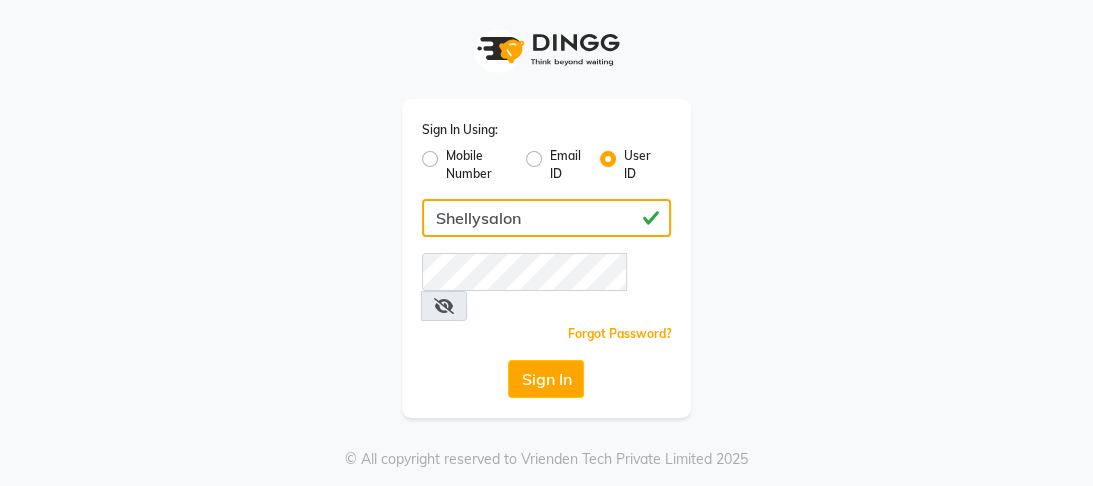 type on "Shellysalon" 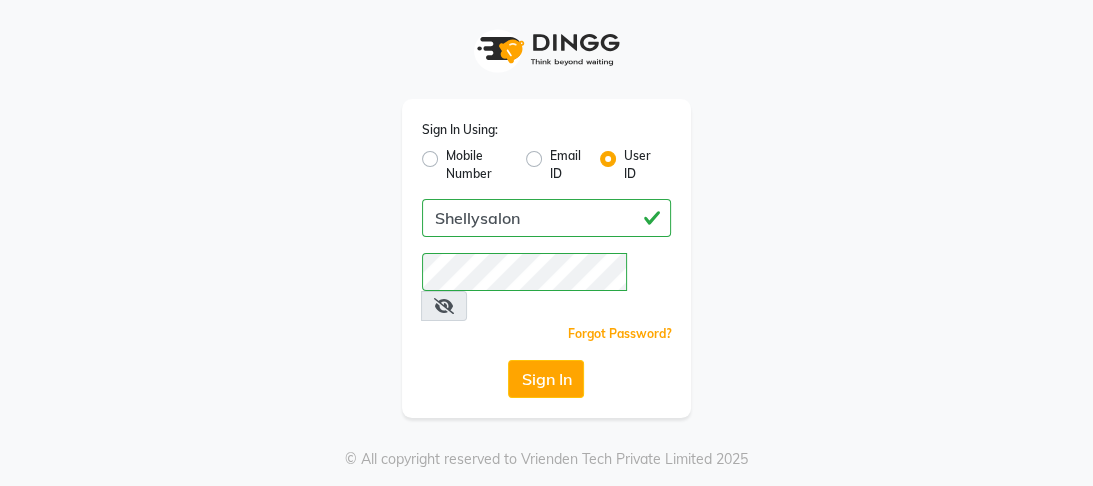 click at bounding box center [444, 306] 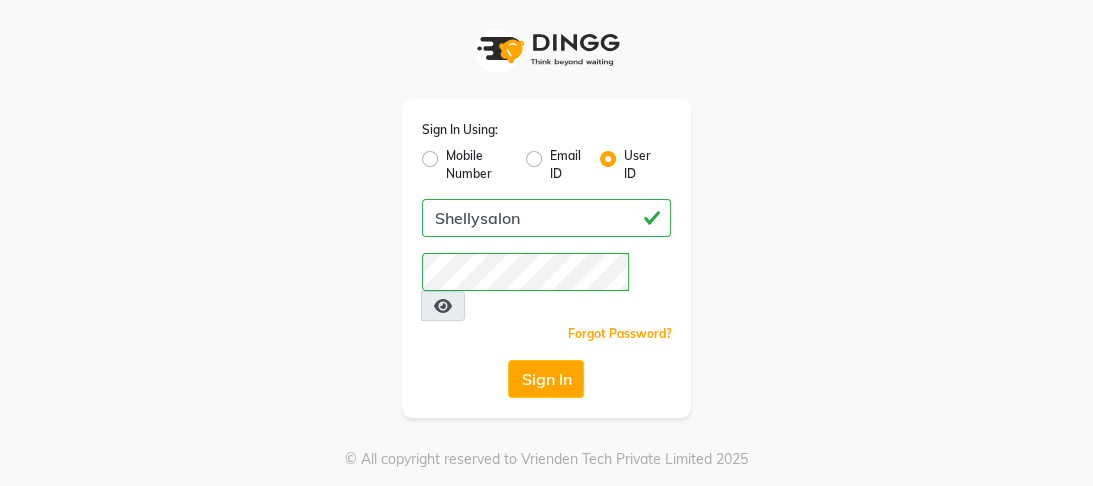 click on "Sign In Using: Mobile Number Email ID User ID [BRAND] Remember me Forgot Password? Sign In" 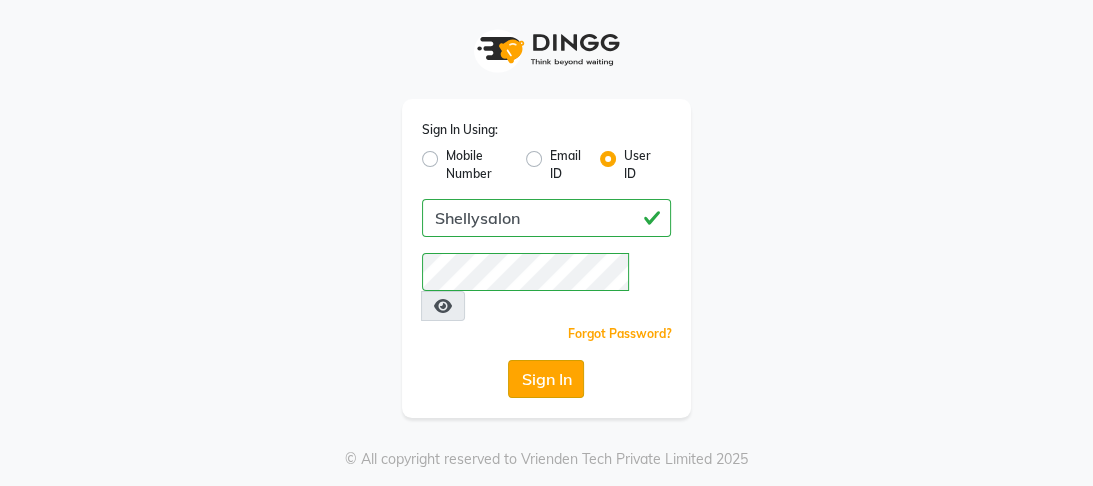 click on "Sign In" 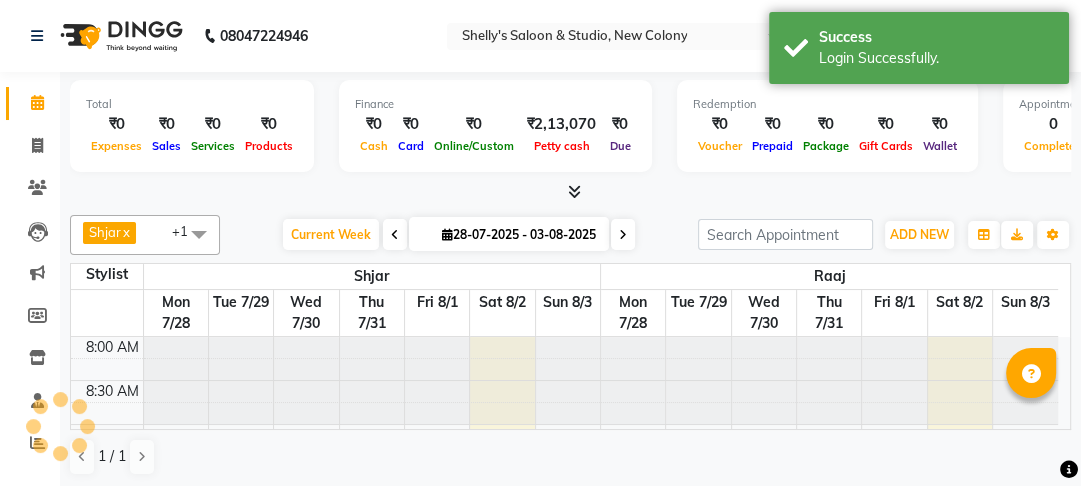scroll, scrollTop: 0, scrollLeft: 0, axis: both 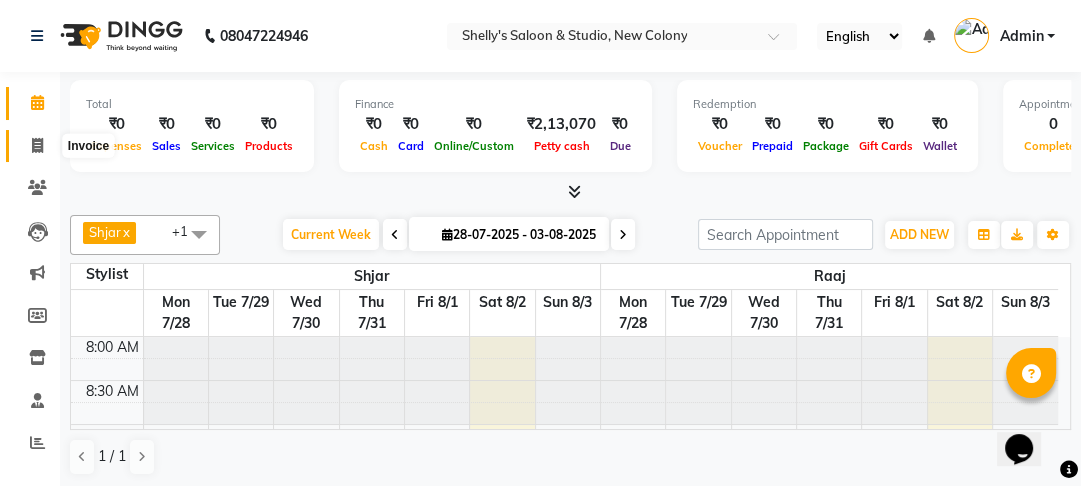 click 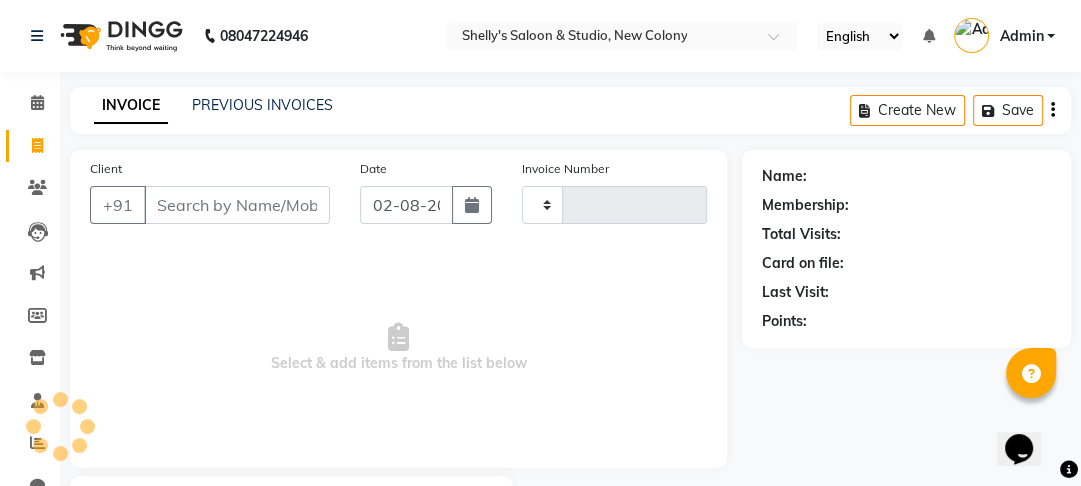 type on "0544" 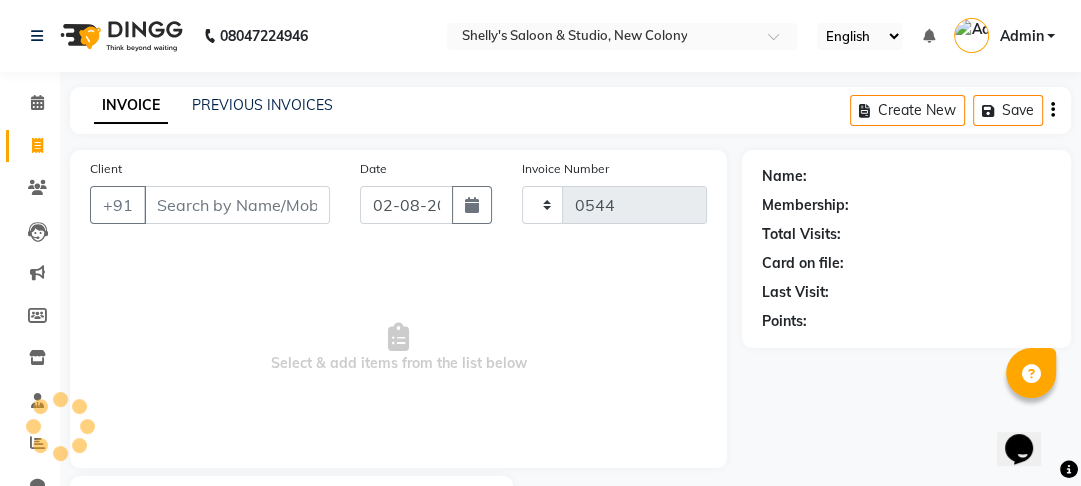 select on "7536" 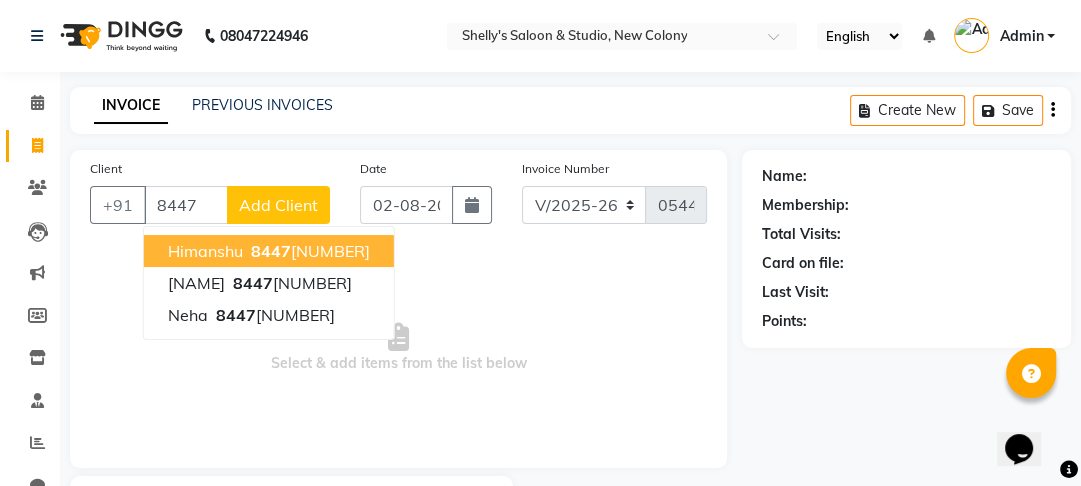 click on "himanshu" at bounding box center (205, 251) 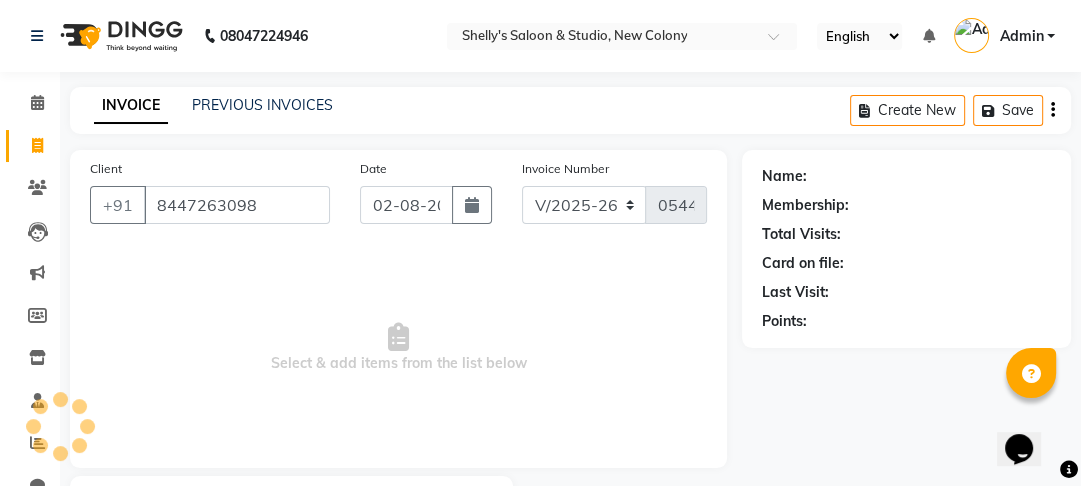 type on "8447263098" 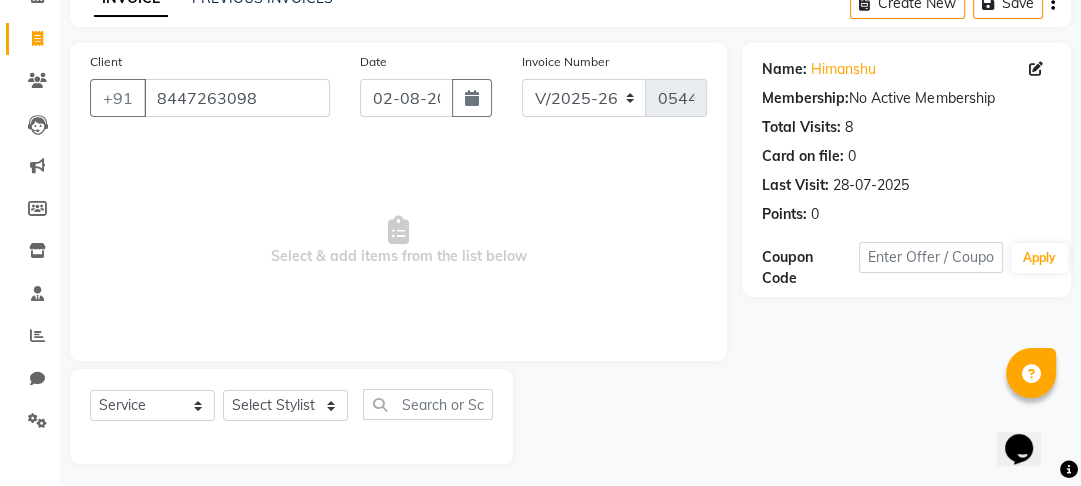 scroll, scrollTop: 116, scrollLeft: 0, axis: vertical 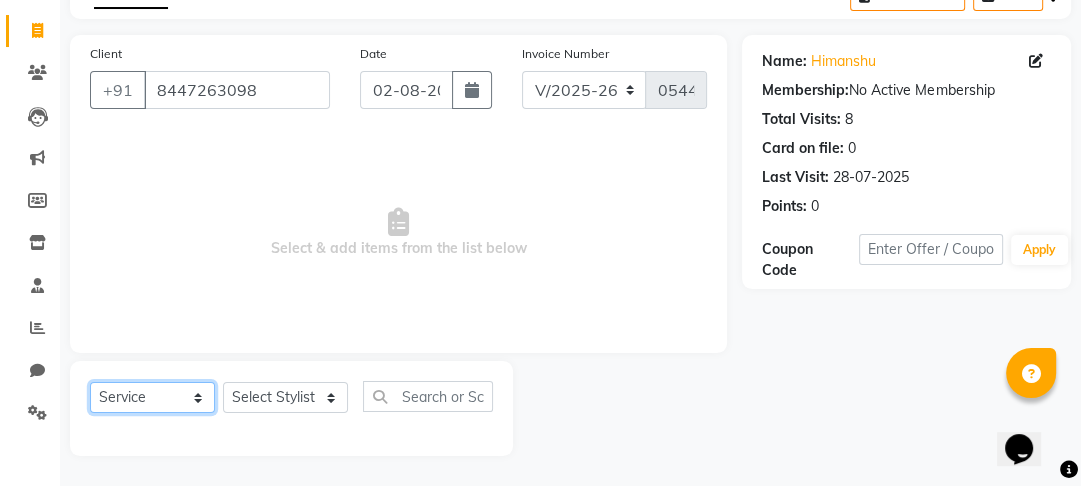 click on "Select  Service  Product  Membership  Package Voucher Prepaid Gift Card" 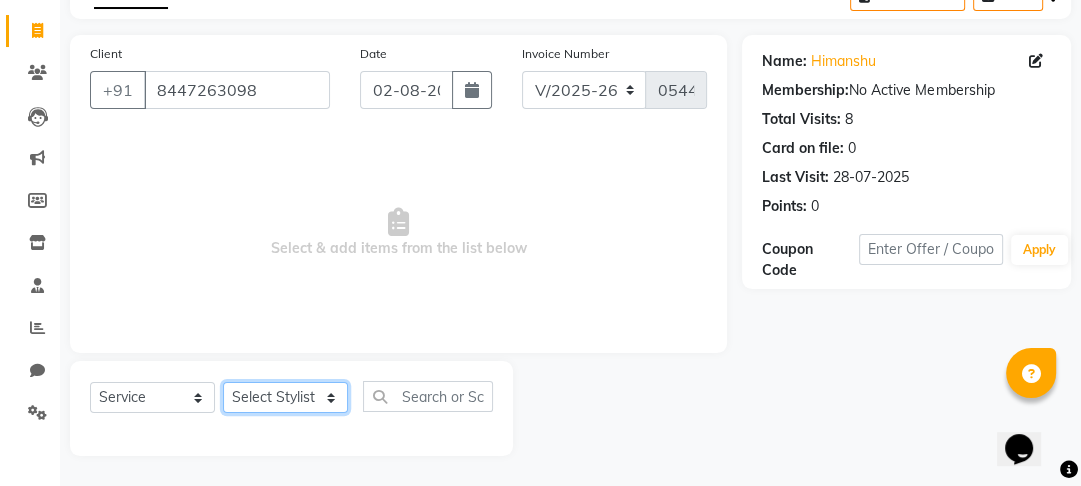 click on "Select Stylist Kajal mansi Pooja Prince Raaj Renu Shelly Shjar" 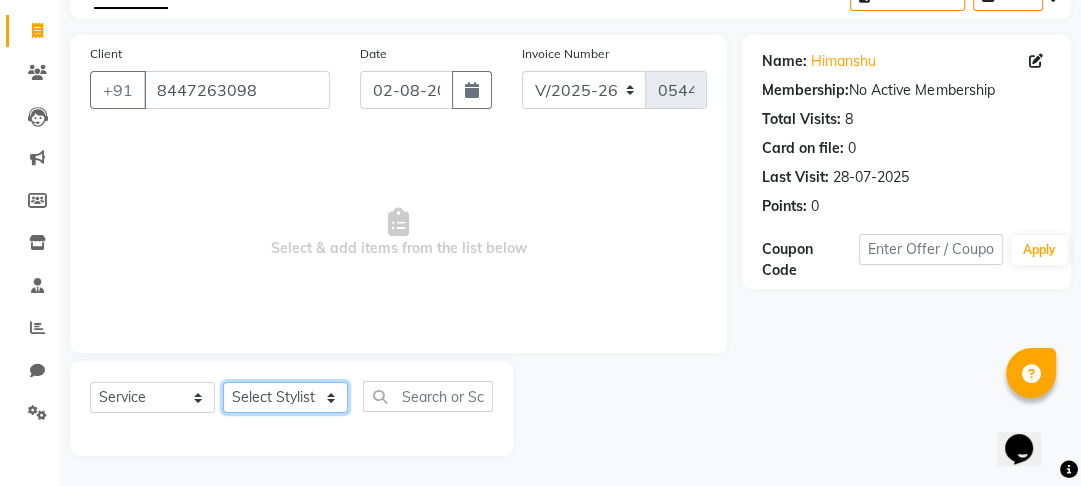 select on "67315" 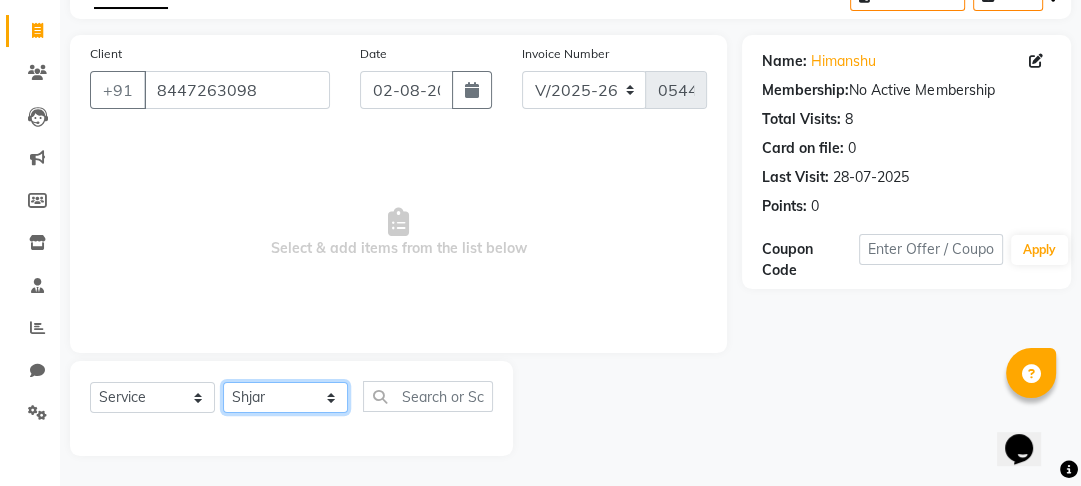 click on "Select Stylist Kajal mansi Pooja Prince Raaj Renu Shelly Shjar" 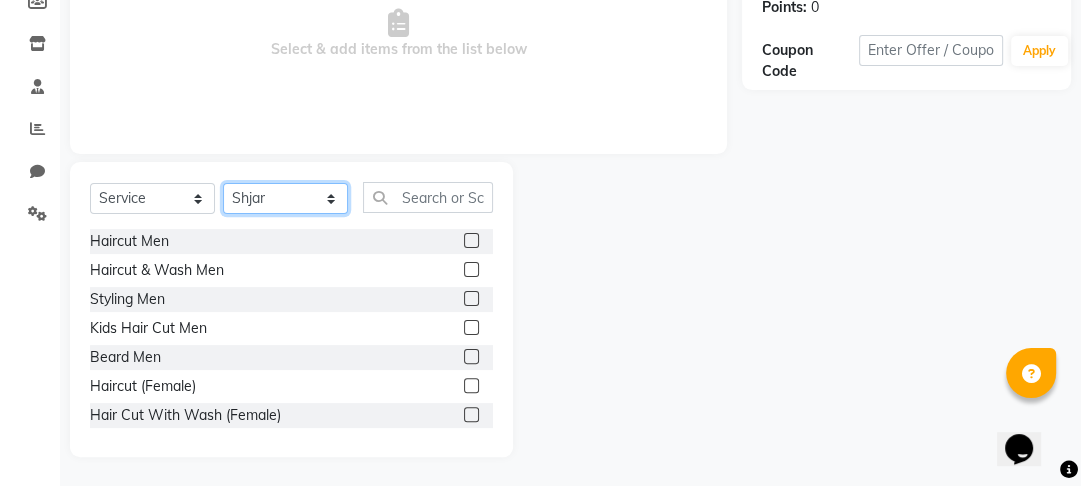 scroll, scrollTop: 316, scrollLeft: 0, axis: vertical 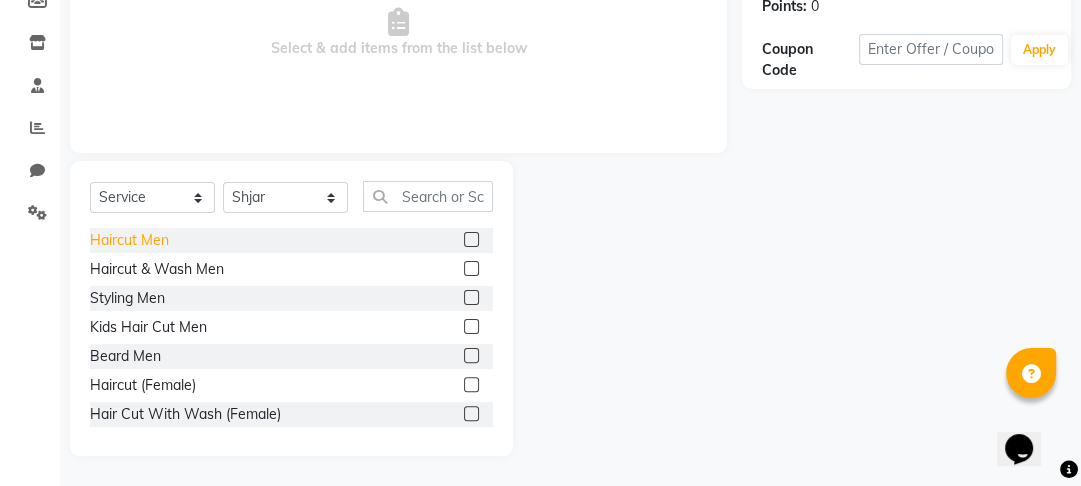click on "Haircut Men" 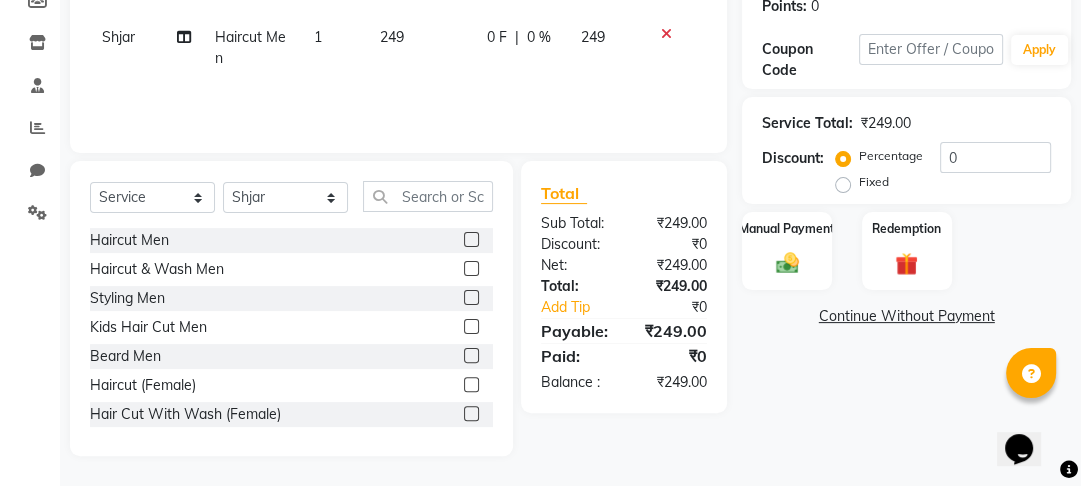 click 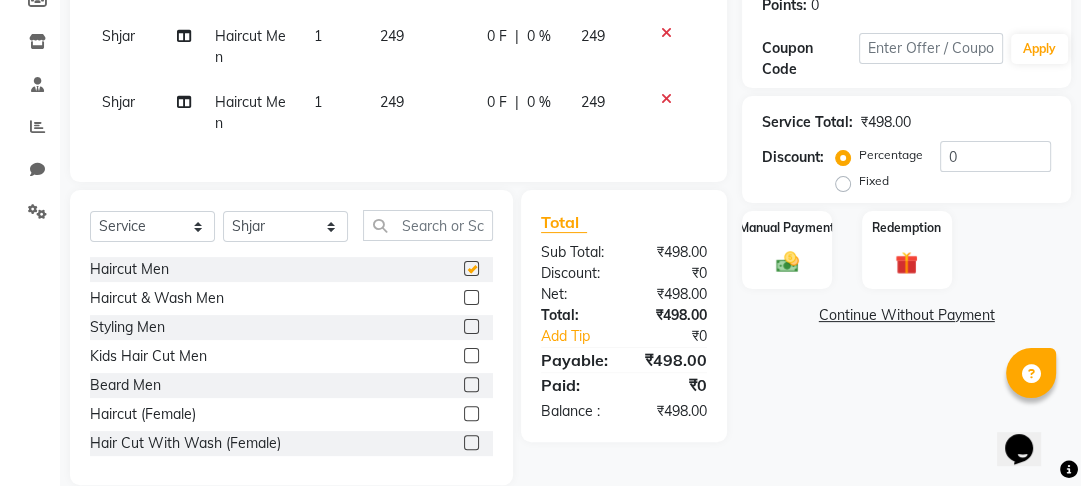 checkbox on "false" 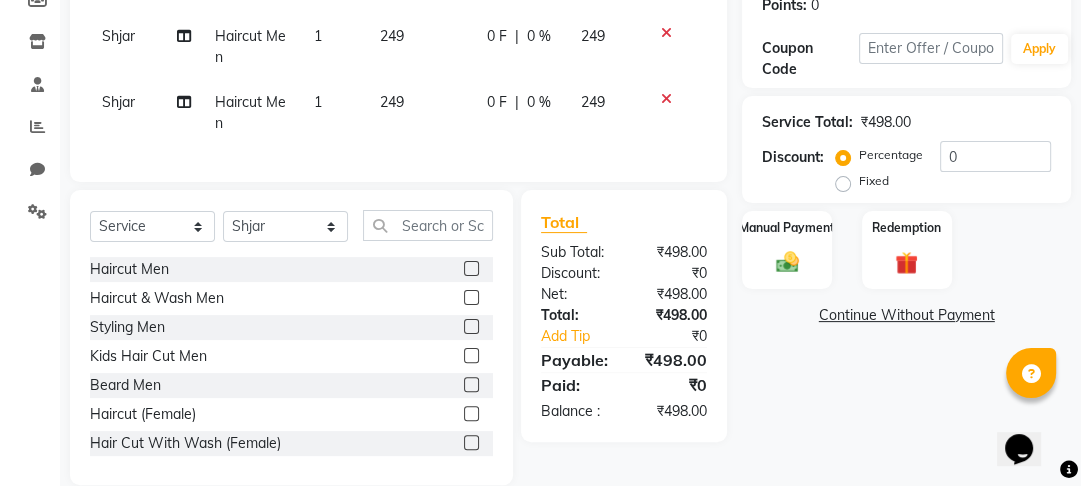 click 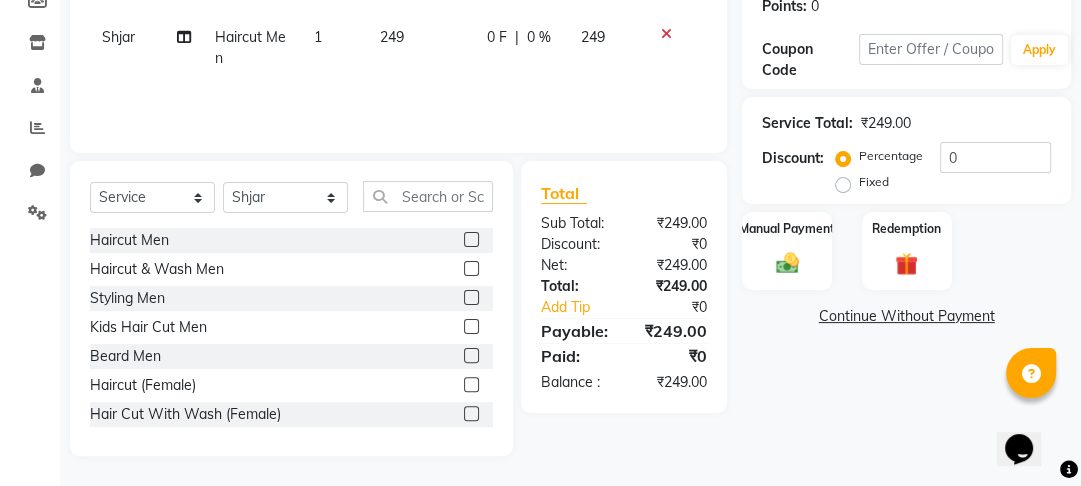 click on "Services Stylist Service Qty Price Disc Total Action Shjar Haircut Men 1 249 0 F | 0 % 249" 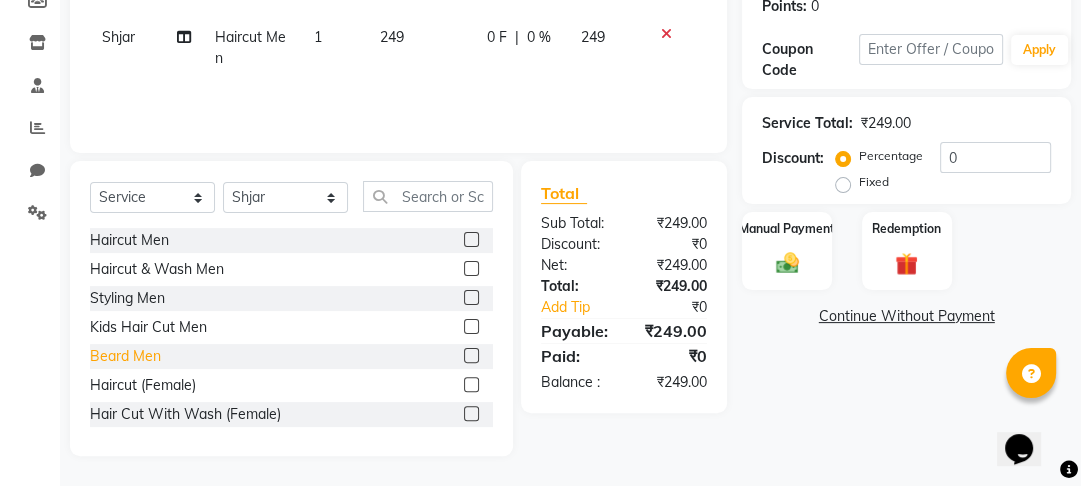 click on "Beard Men" 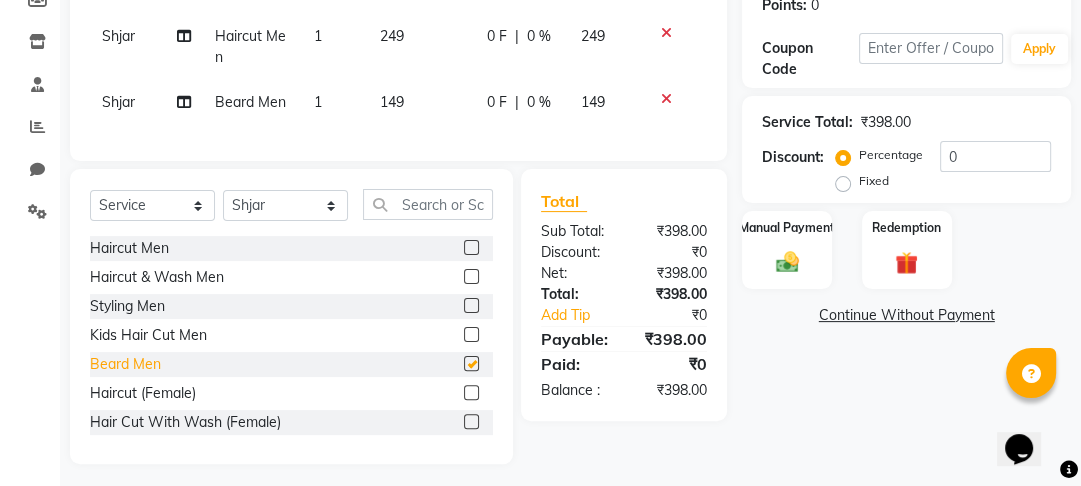 checkbox on "false" 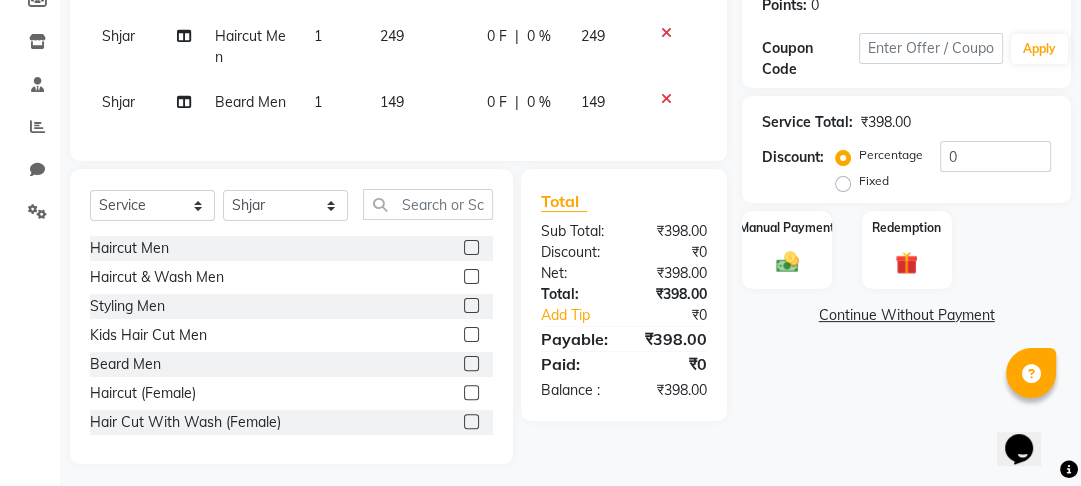 click on "Fixed" 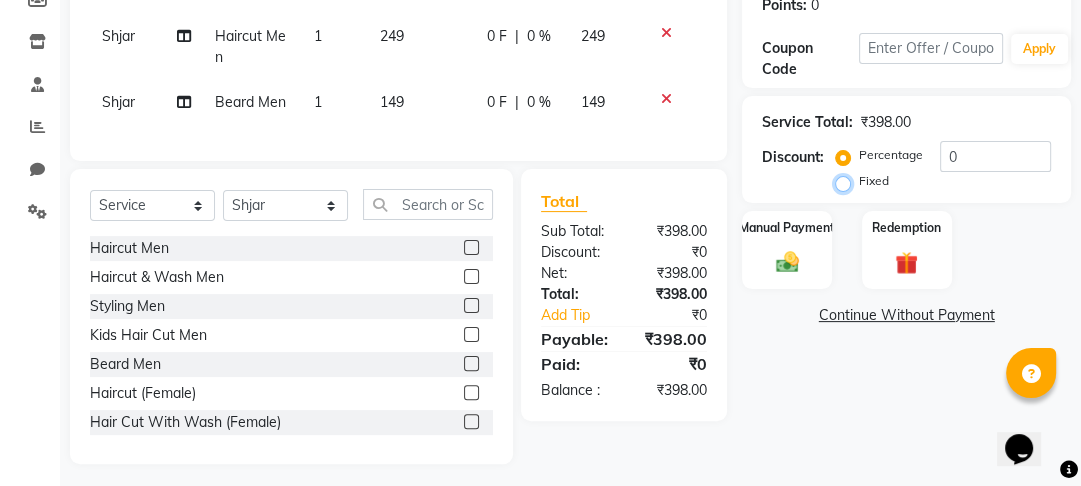 click on "Fixed" at bounding box center [847, 181] 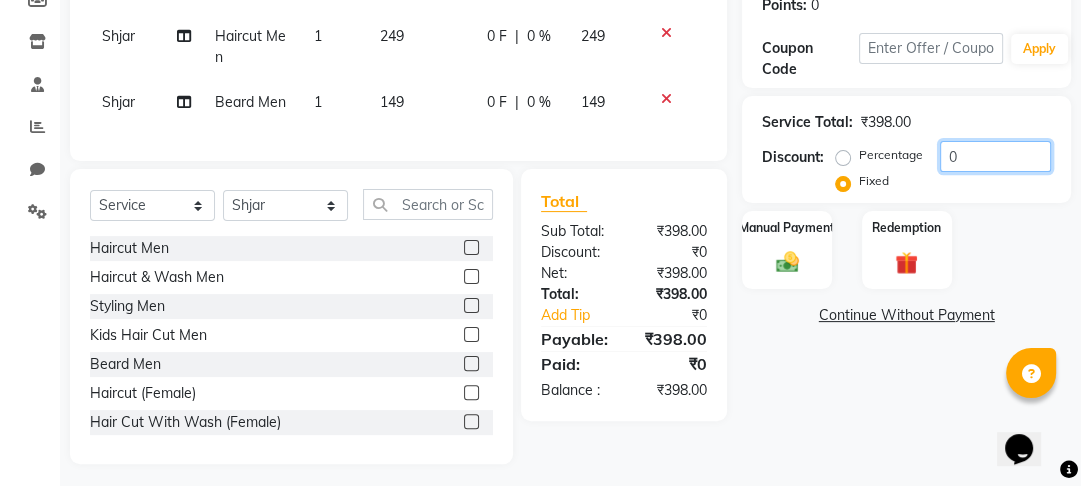 click on "0" 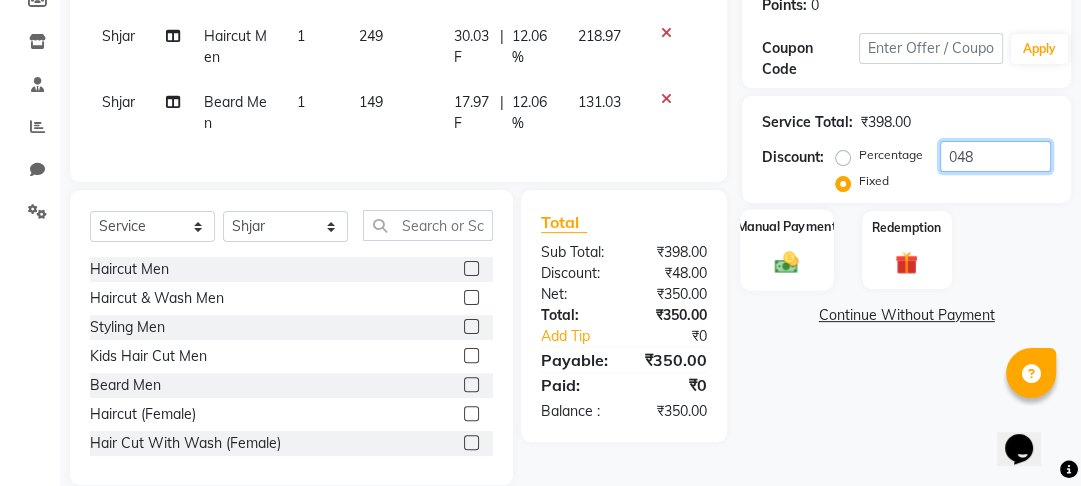 type on "048" 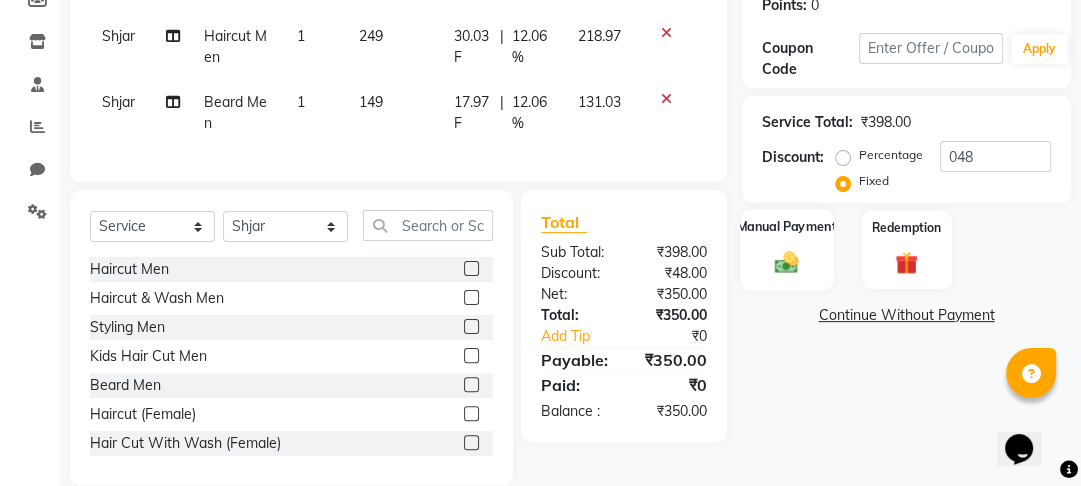 click on "Manual Payment" 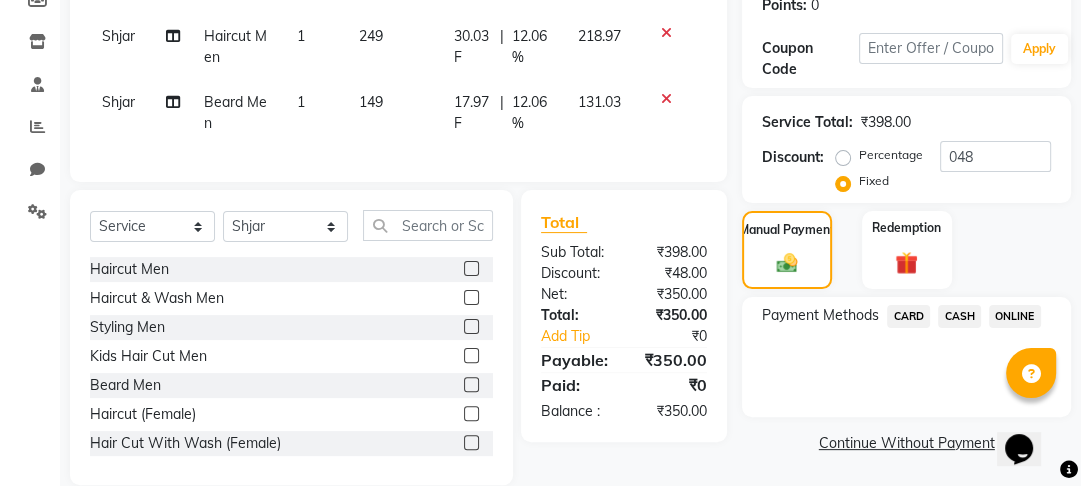 click on "ONLINE" 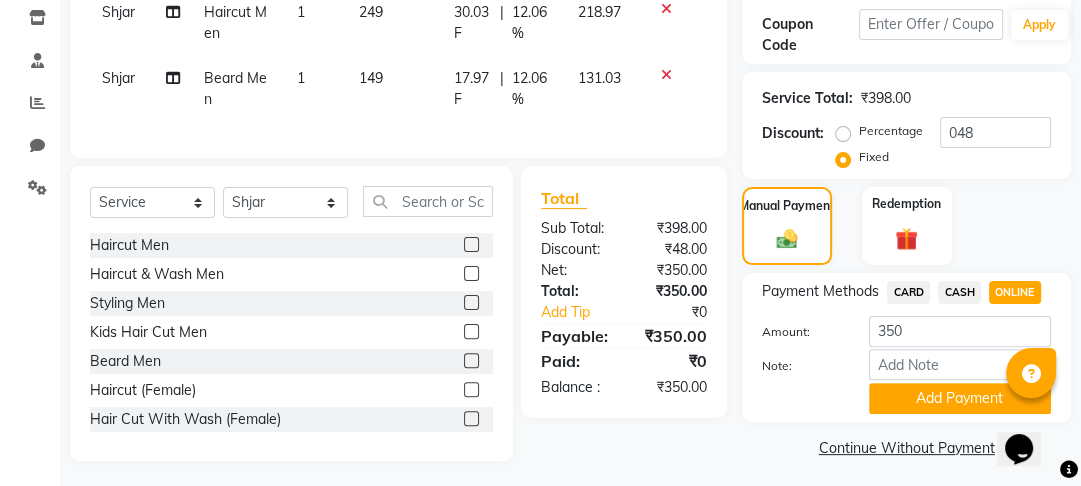 scroll, scrollTop: 358, scrollLeft: 0, axis: vertical 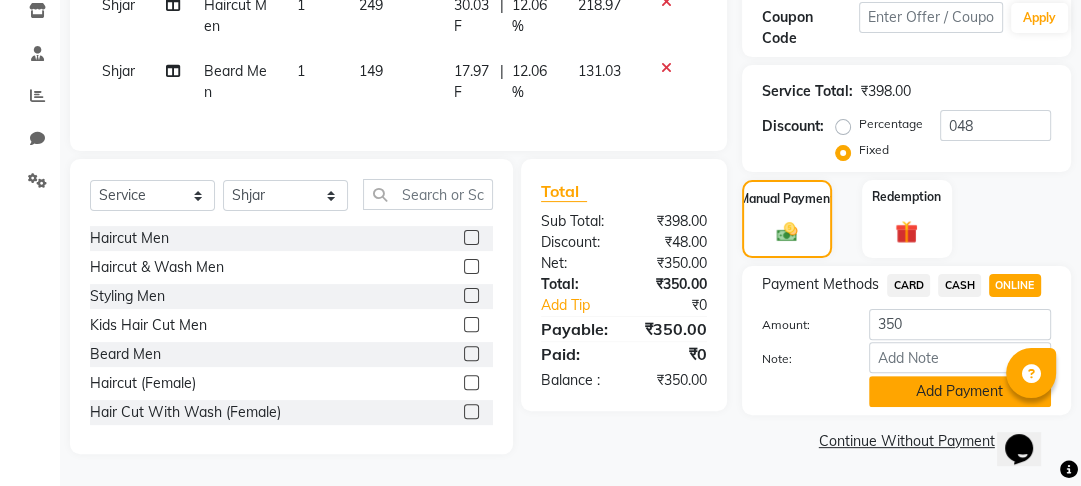 click on "Add Payment" 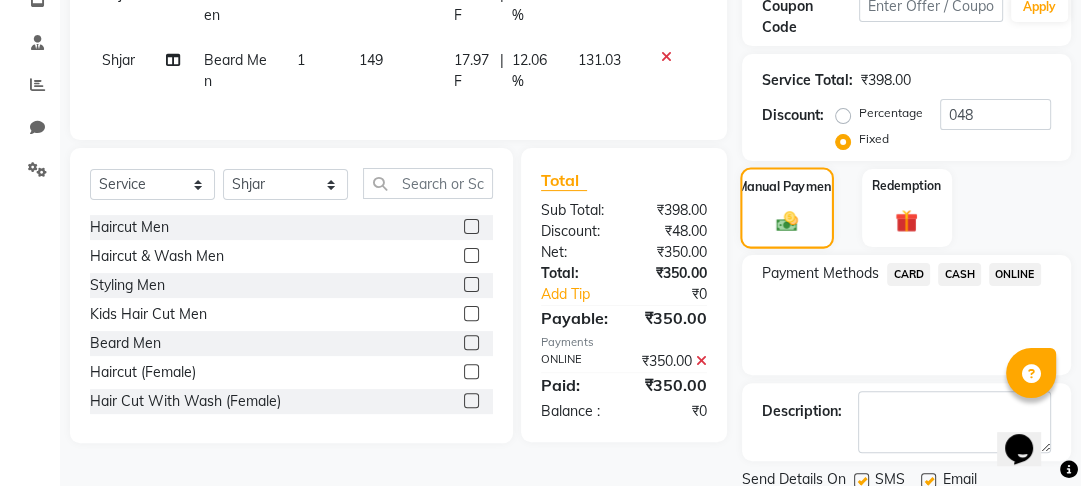click 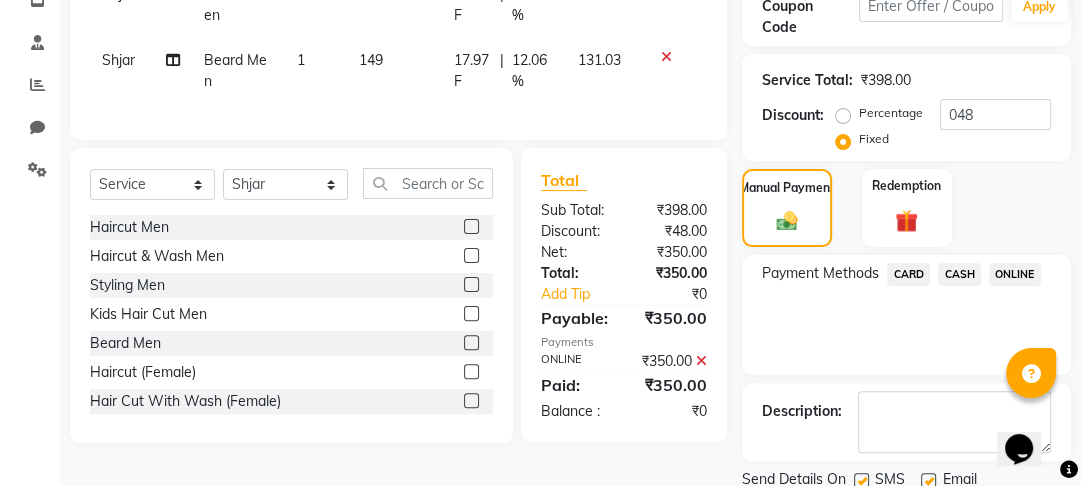 click on "ONLINE" 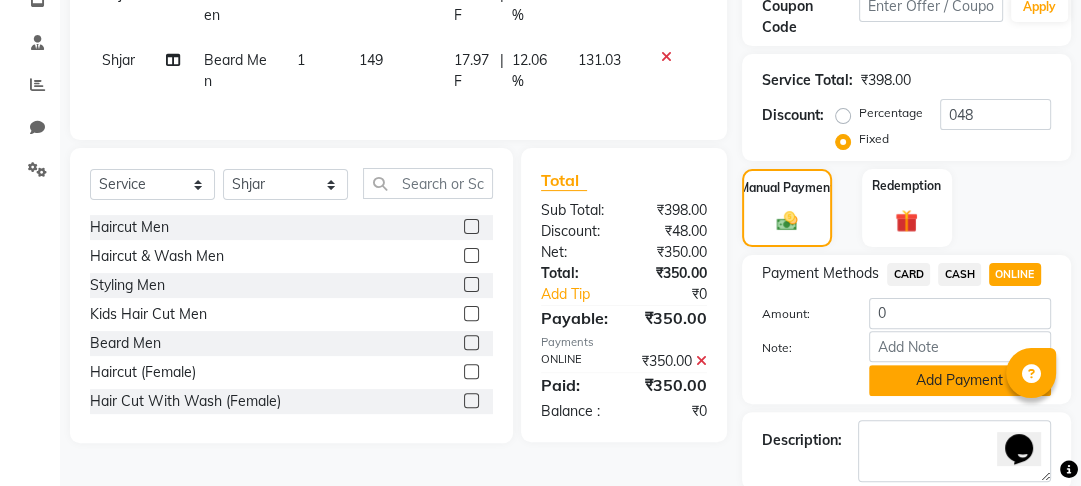 click on "Add Payment" 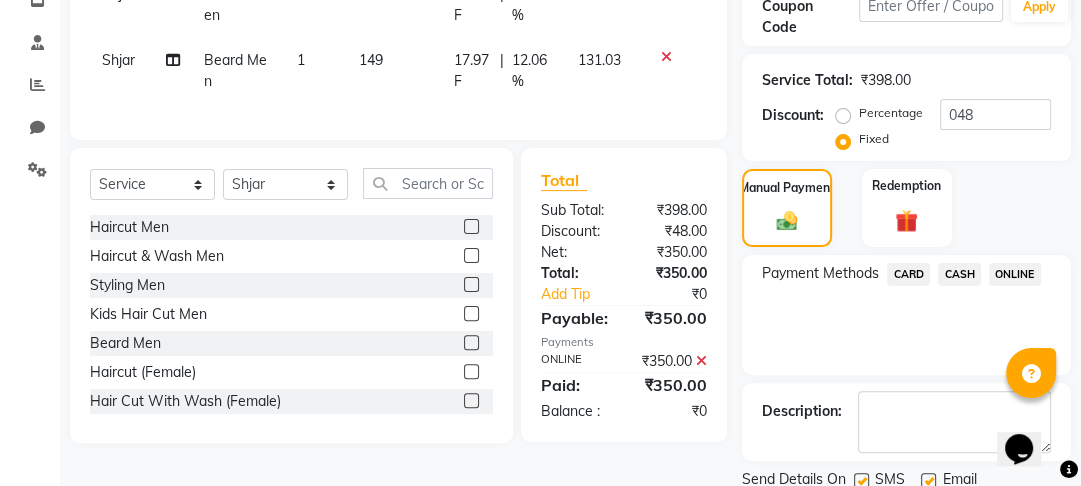 click on "ONLINE" 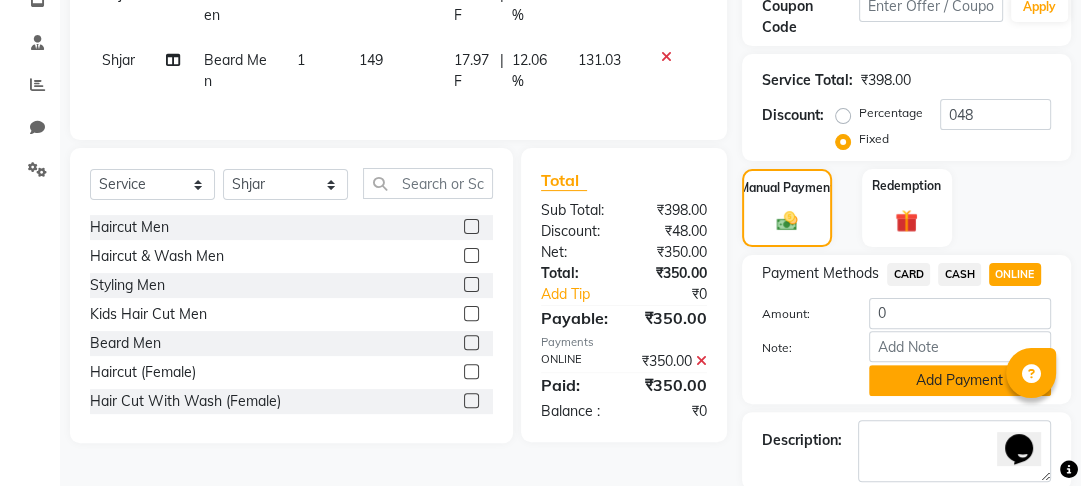 click on "Add Payment" 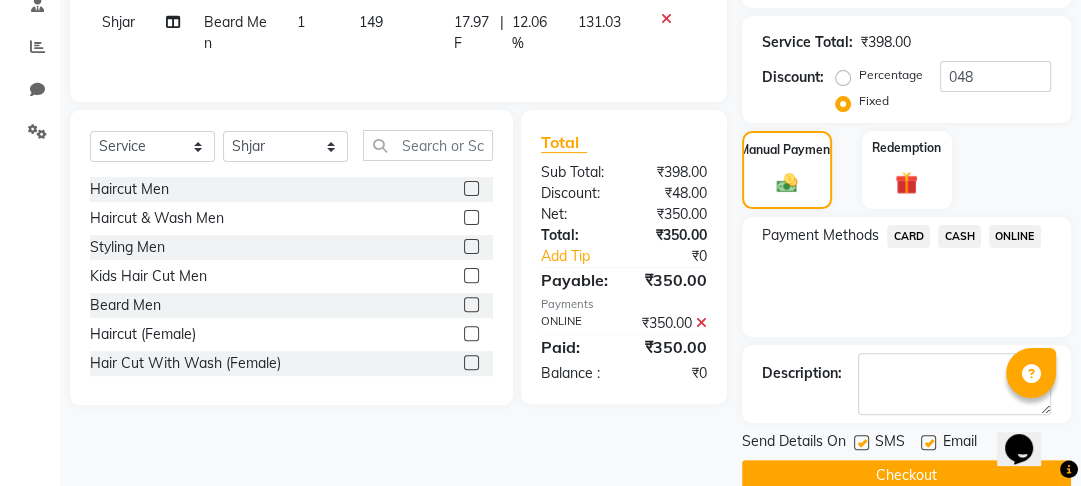 scroll, scrollTop: 429, scrollLeft: 0, axis: vertical 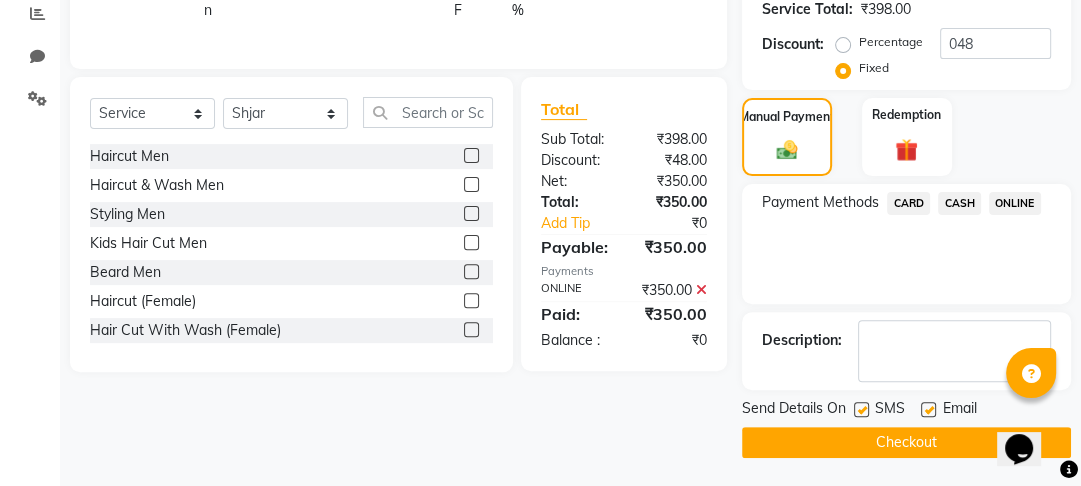 click on "Checkout" 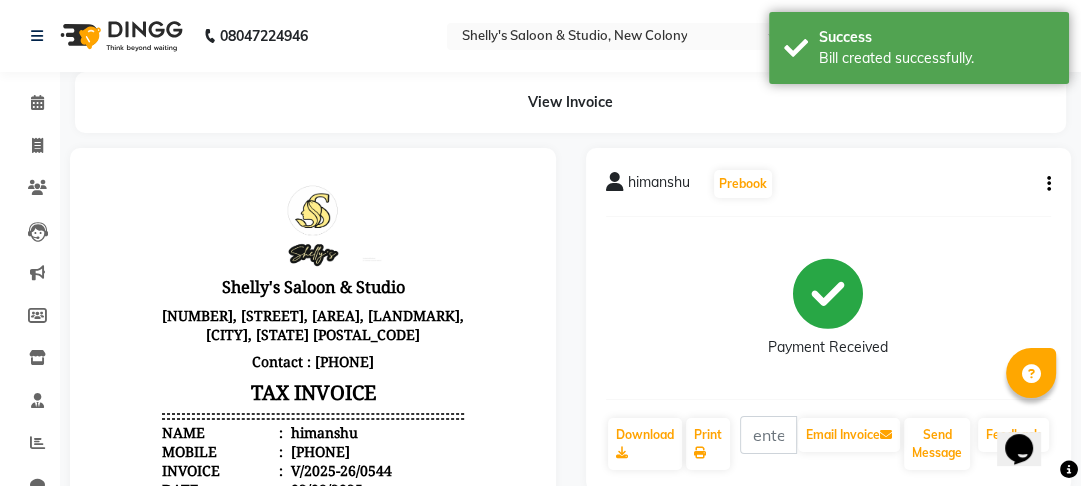 scroll, scrollTop: 0, scrollLeft: 0, axis: both 